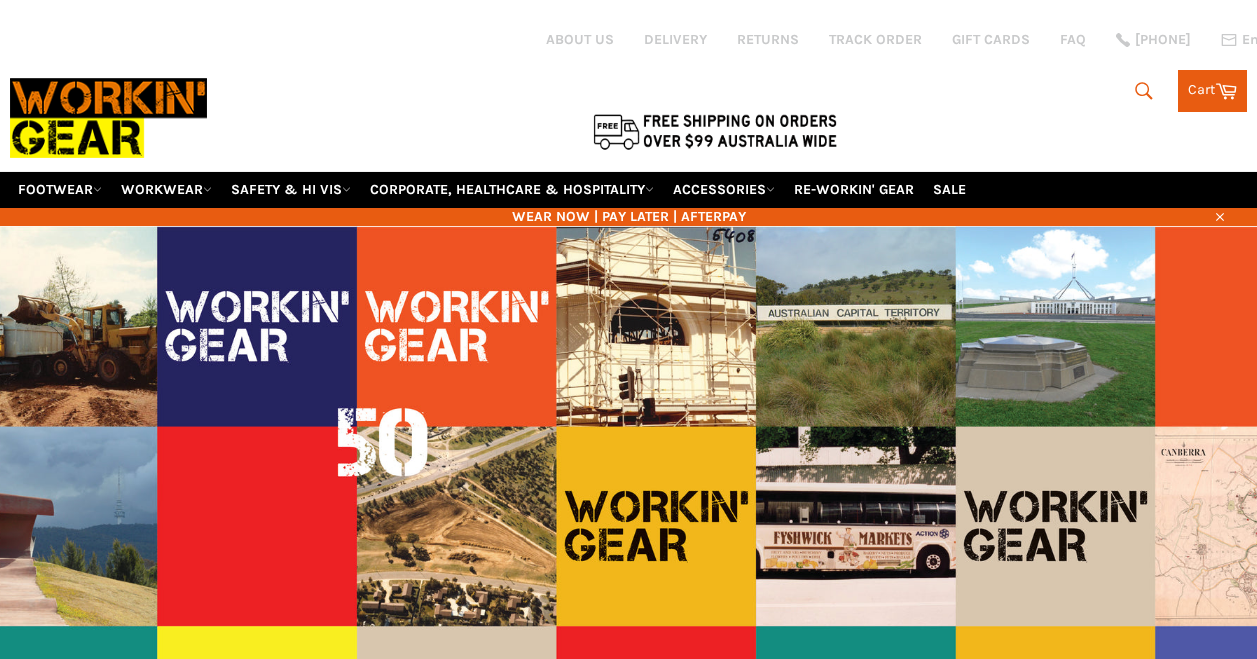 scroll, scrollTop: 0, scrollLeft: 0, axis: both 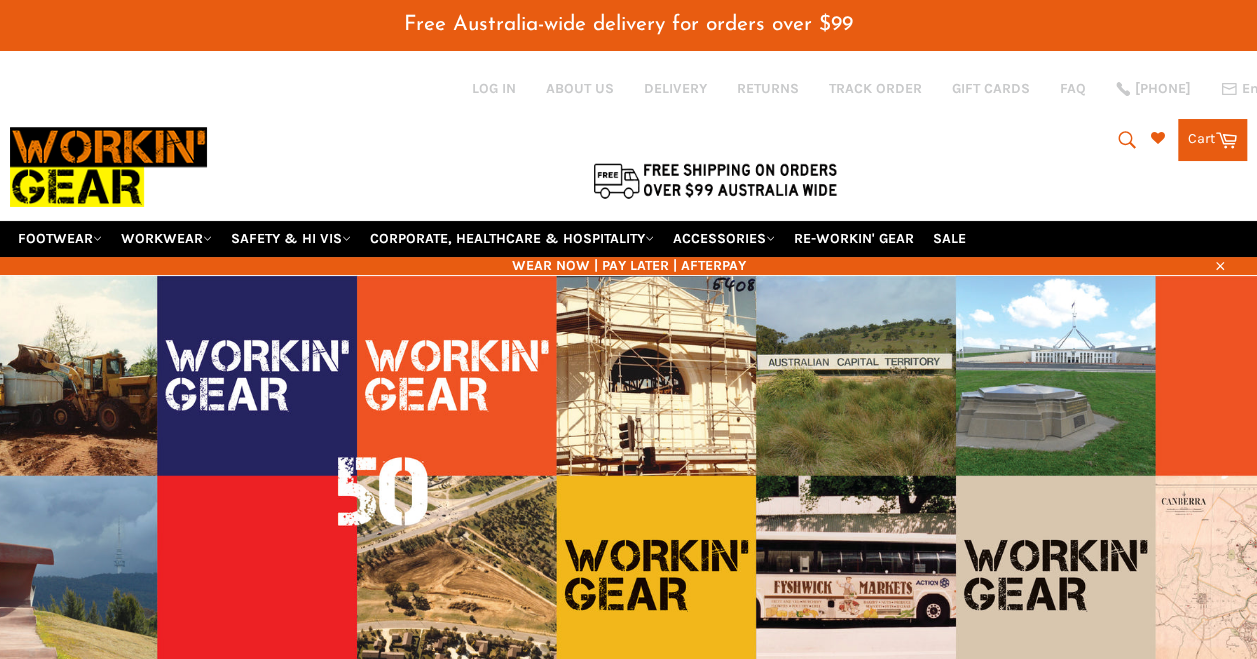 click 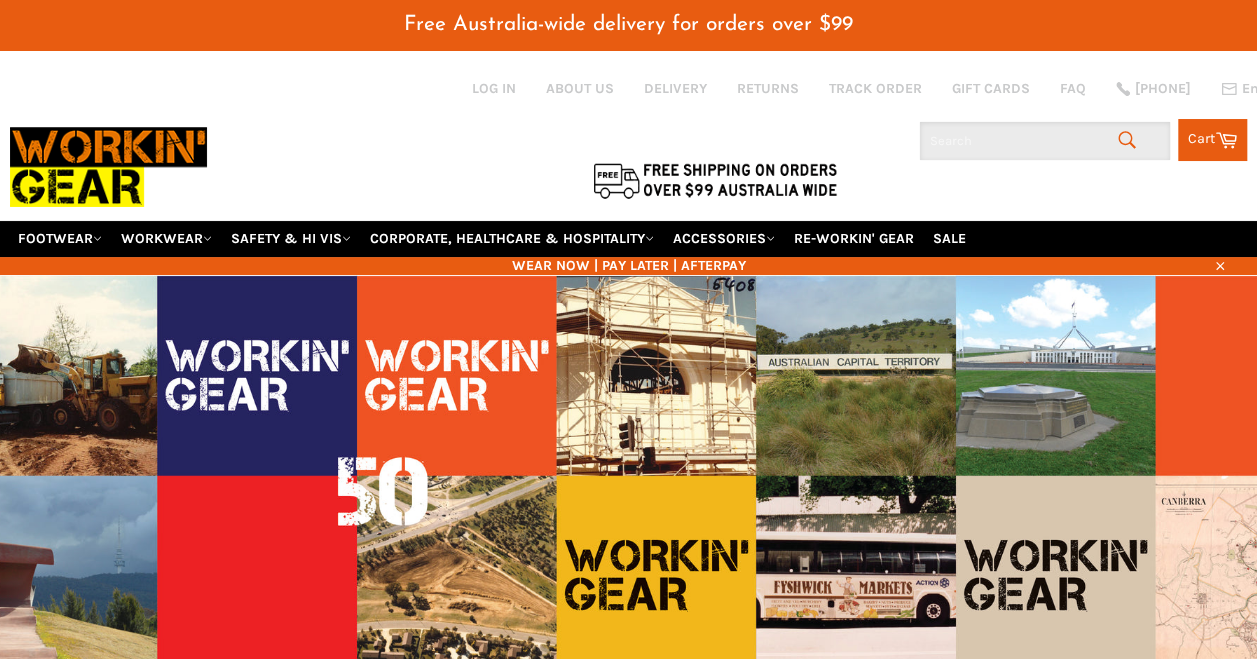 click at bounding box center (1045, 141) 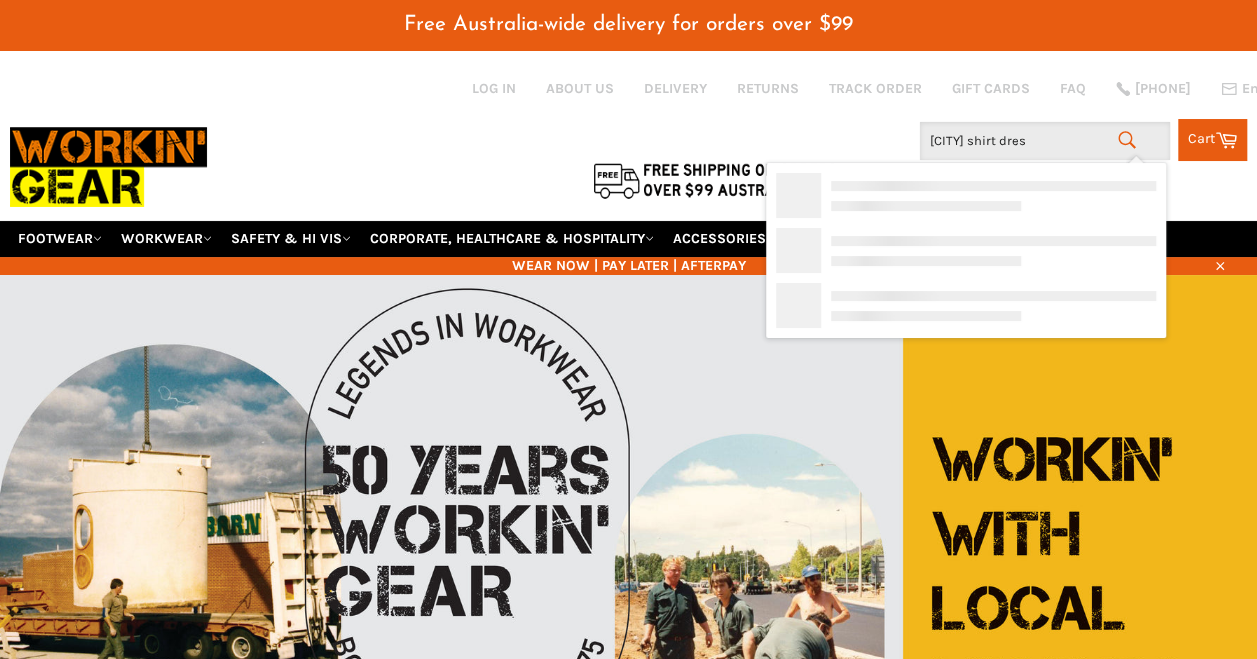 type on "avignon shirt dress" 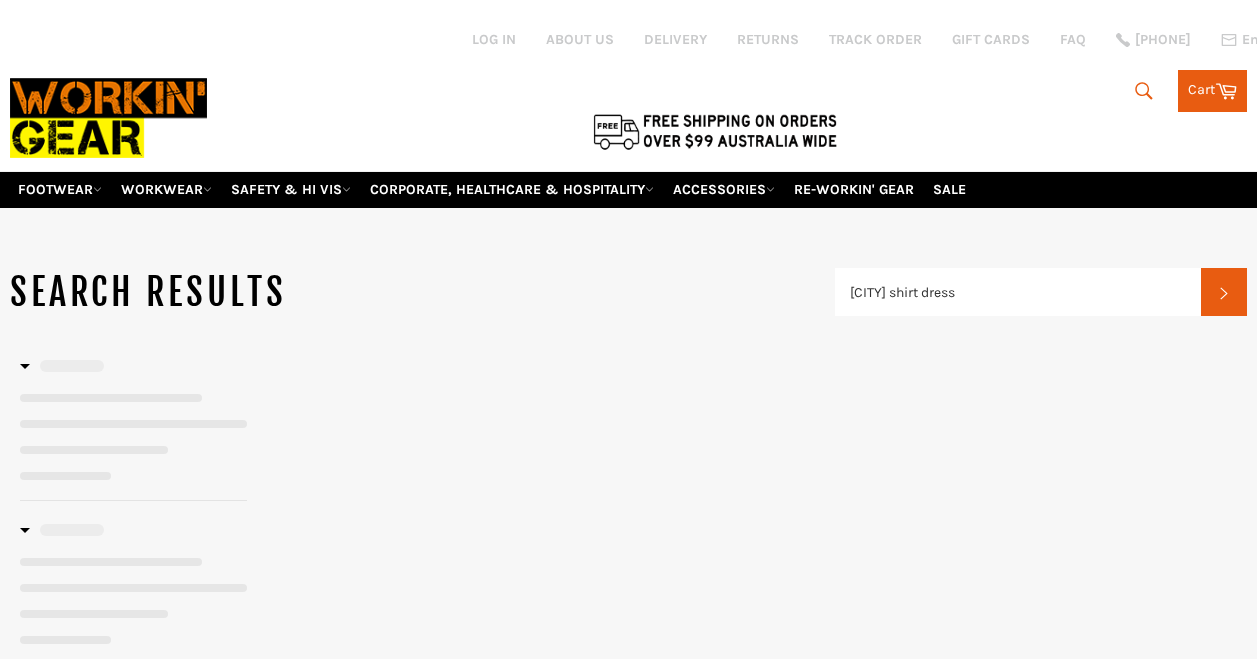 scroll, scrollTop: 0, scrollLeft: 0, axis: both 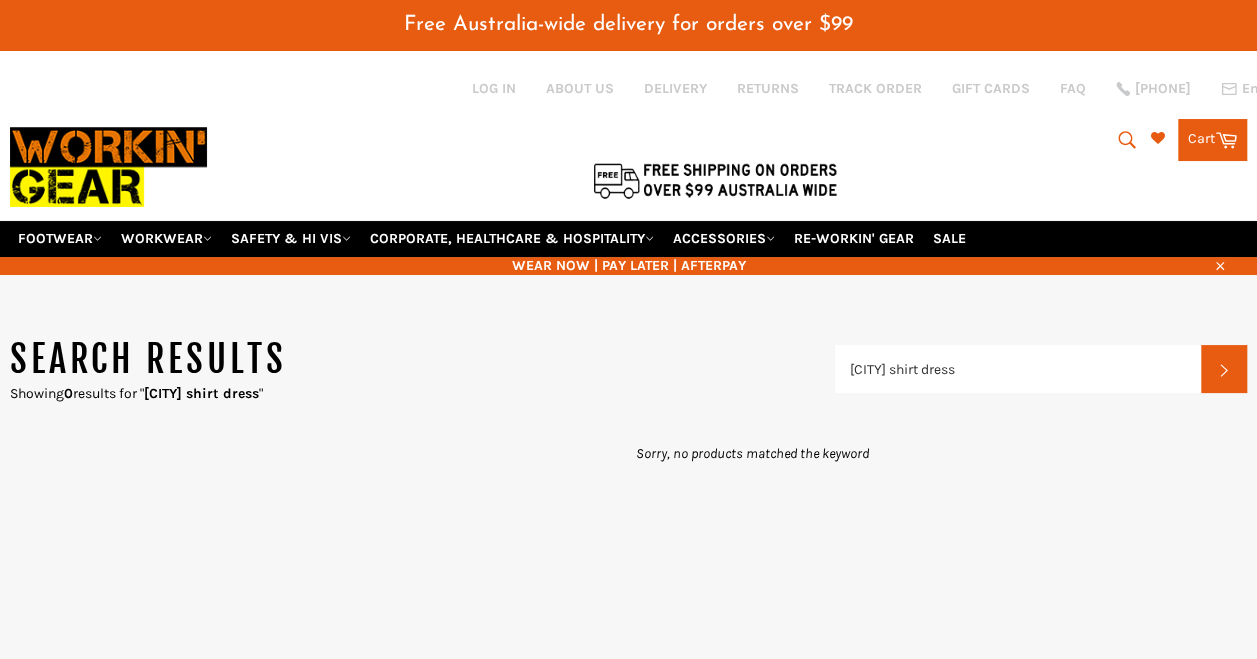 click 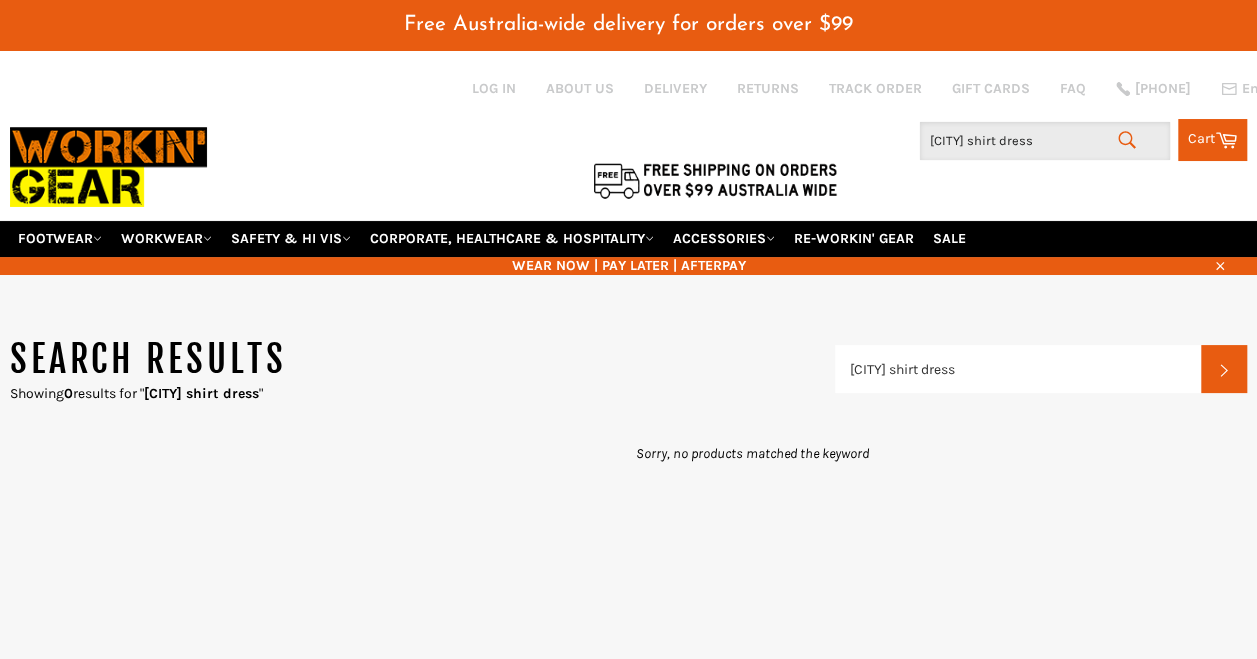 scroll, scrollTop: 0, scrollLeft: 0, axis: both 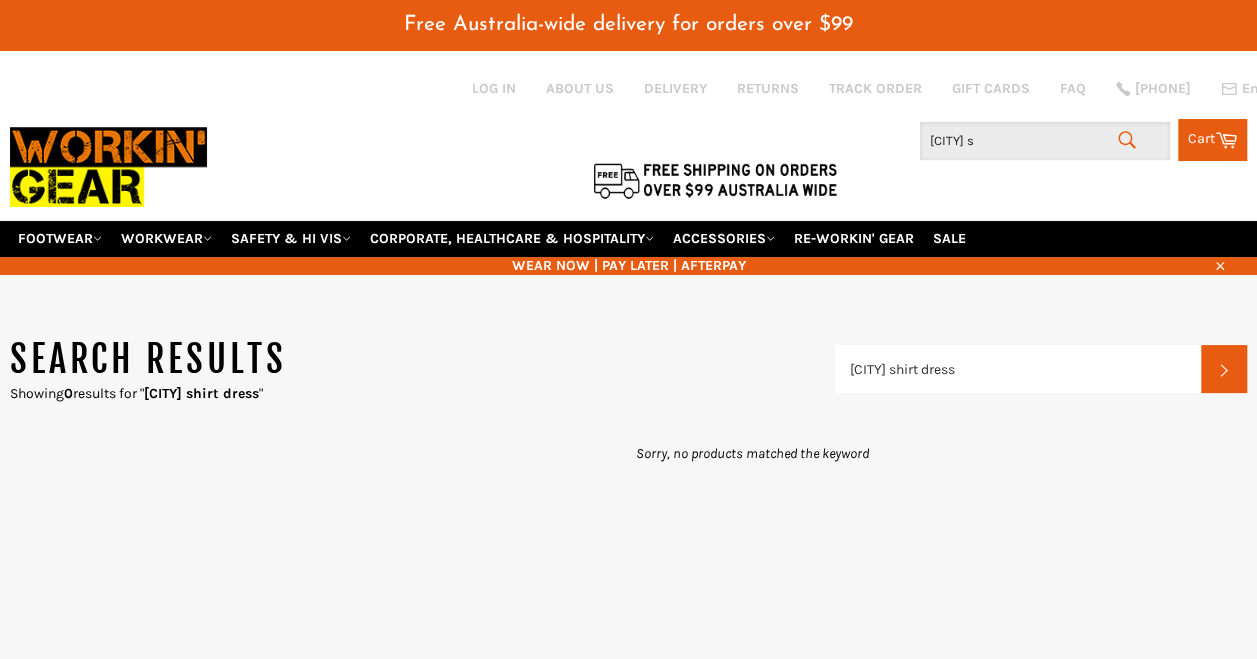 type on "[CITY]" 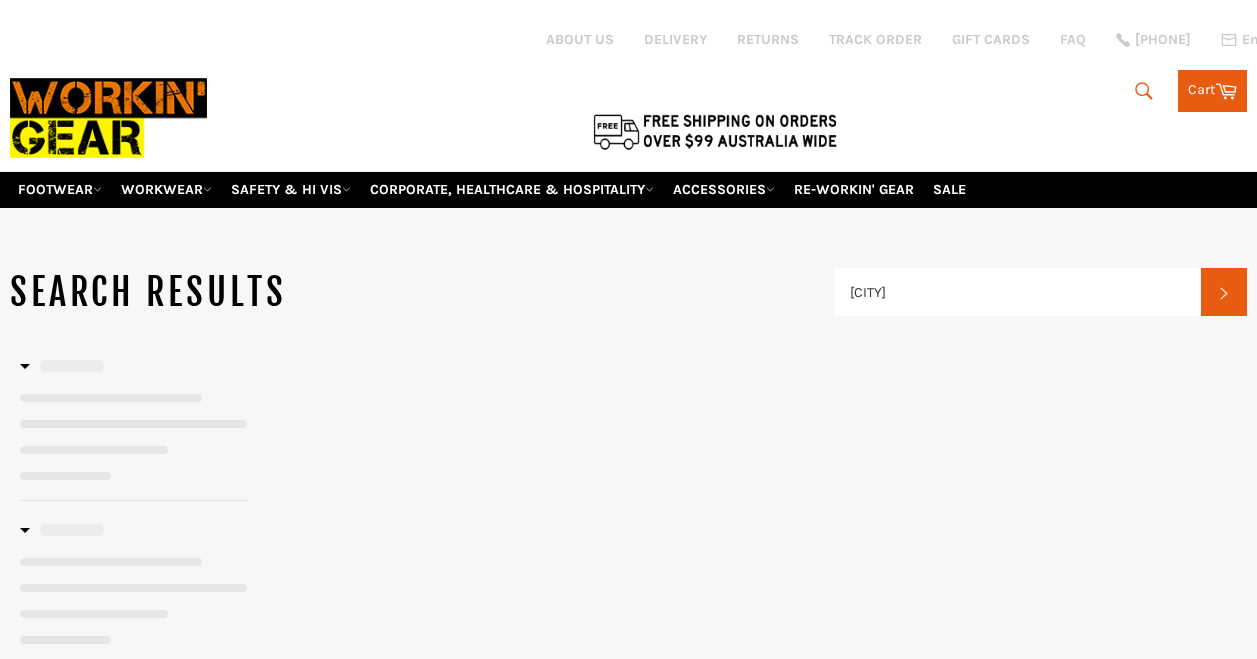 scroll, scrollTop: 0, scrollLeft: 0, axis: both 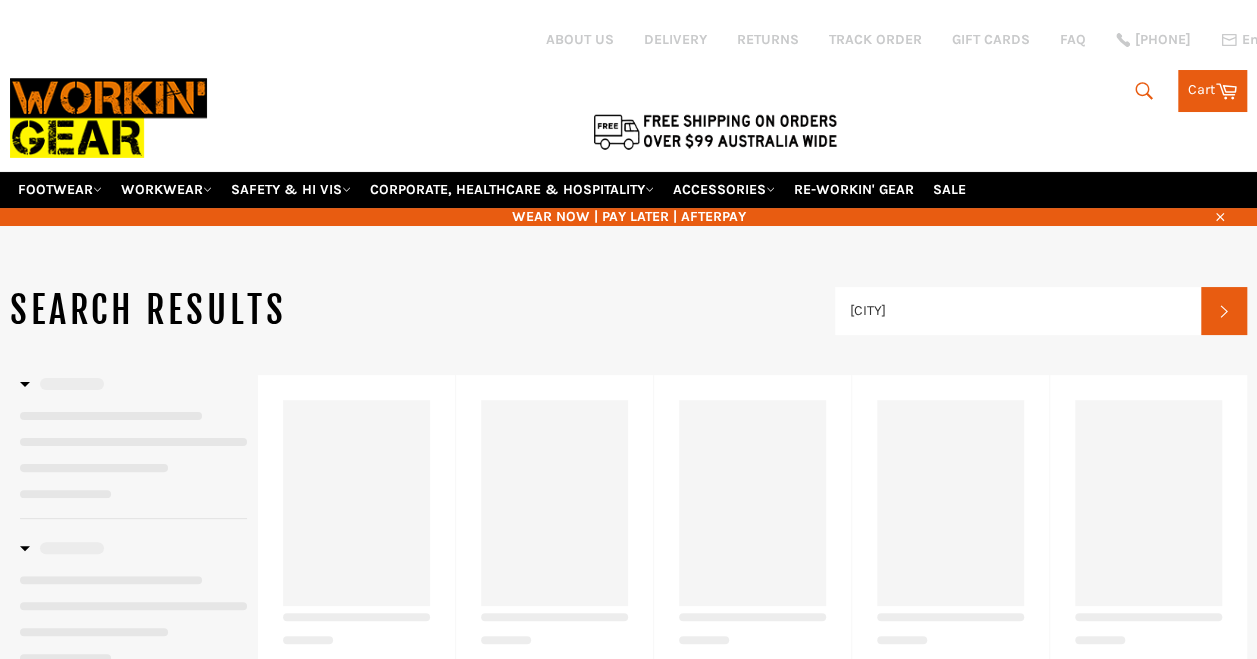type on "[CITY]" 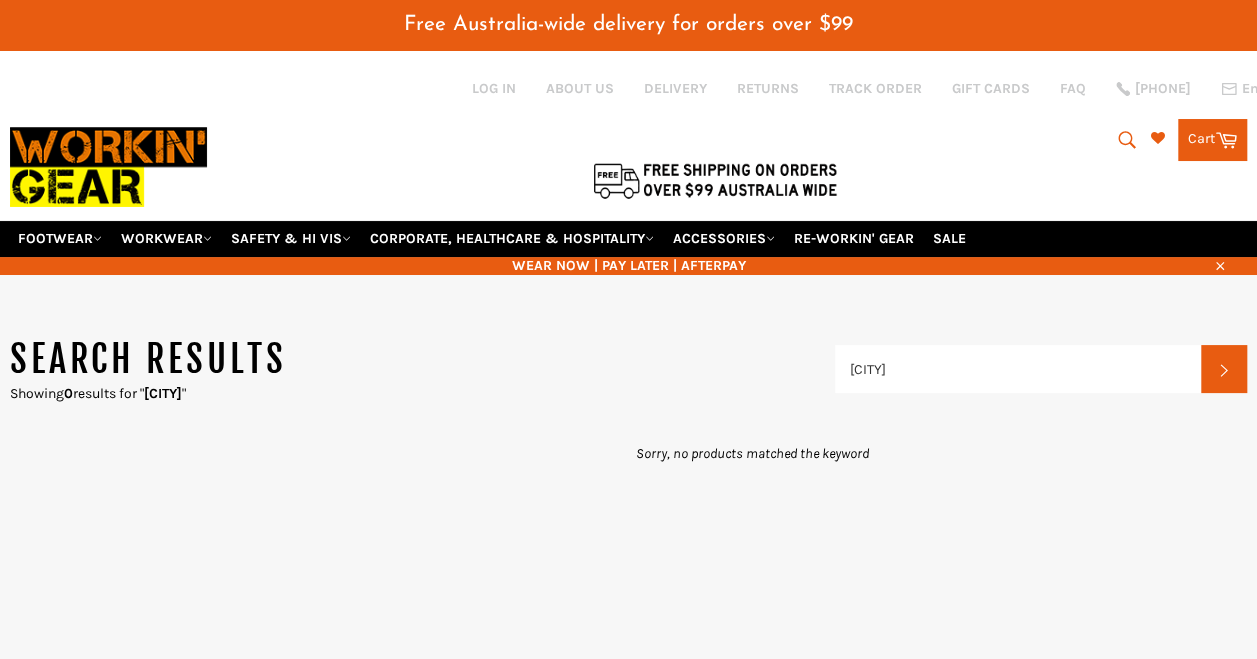 click 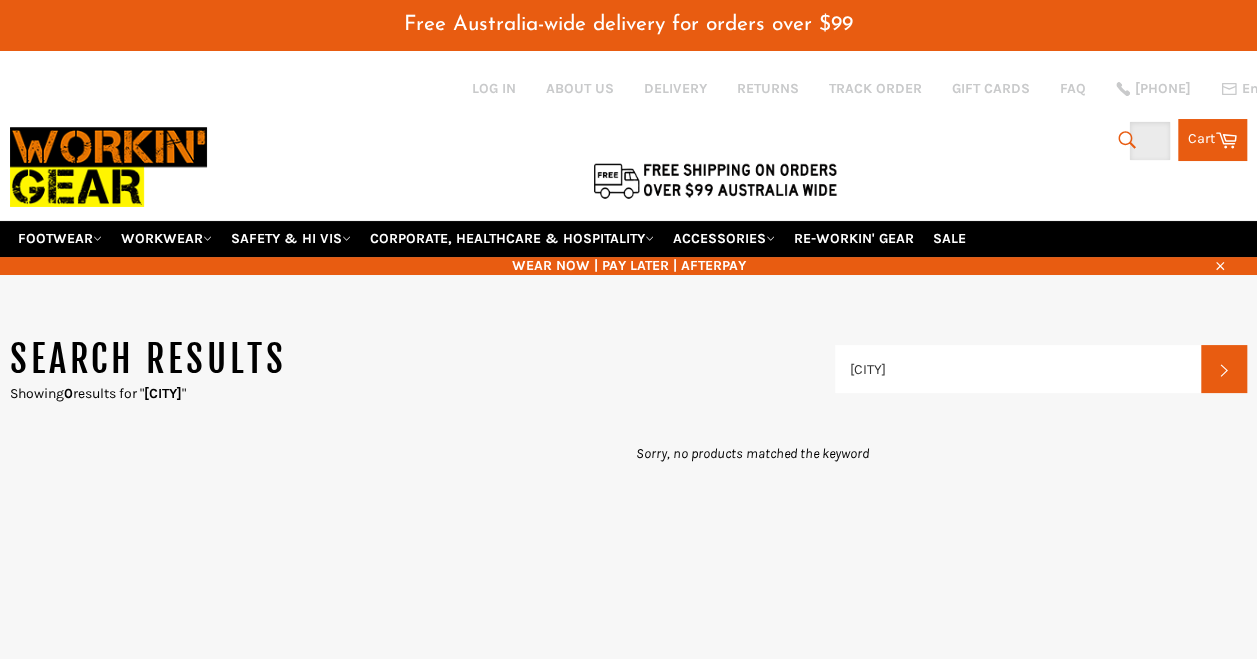 scroll, scrollTop: 0, scrollLeft: 0, axis: both 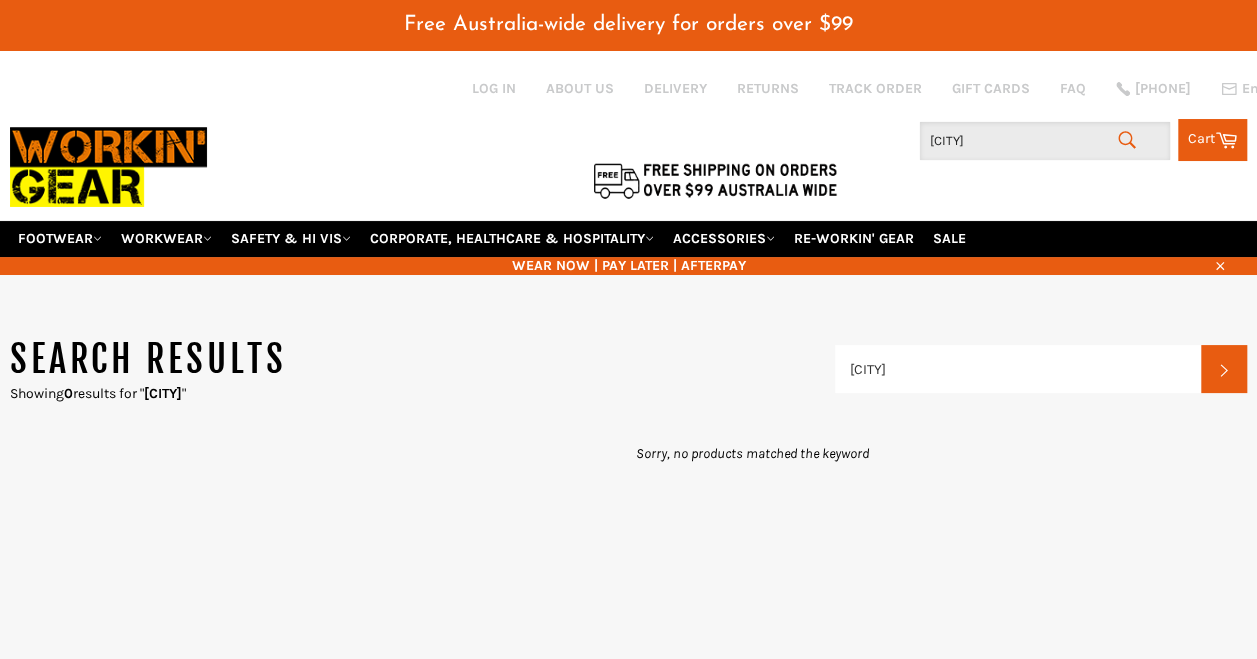type on "avignong" 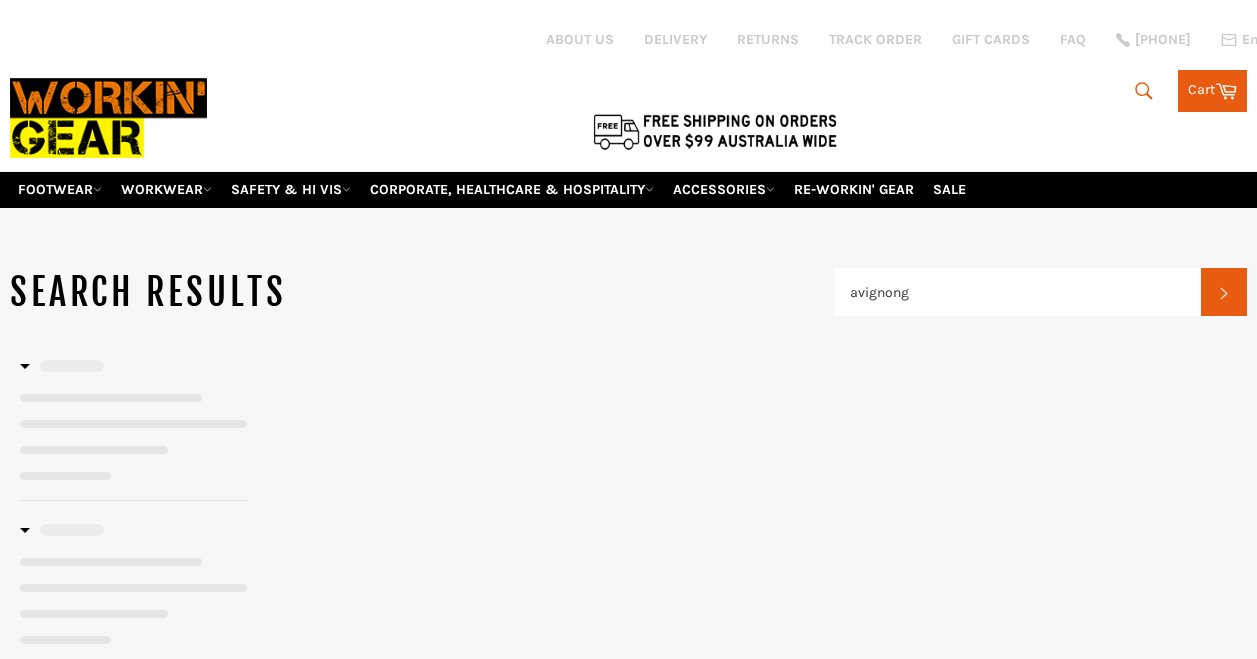 scroll, scrollTop: 0, scrollLeft: 0, axis: both 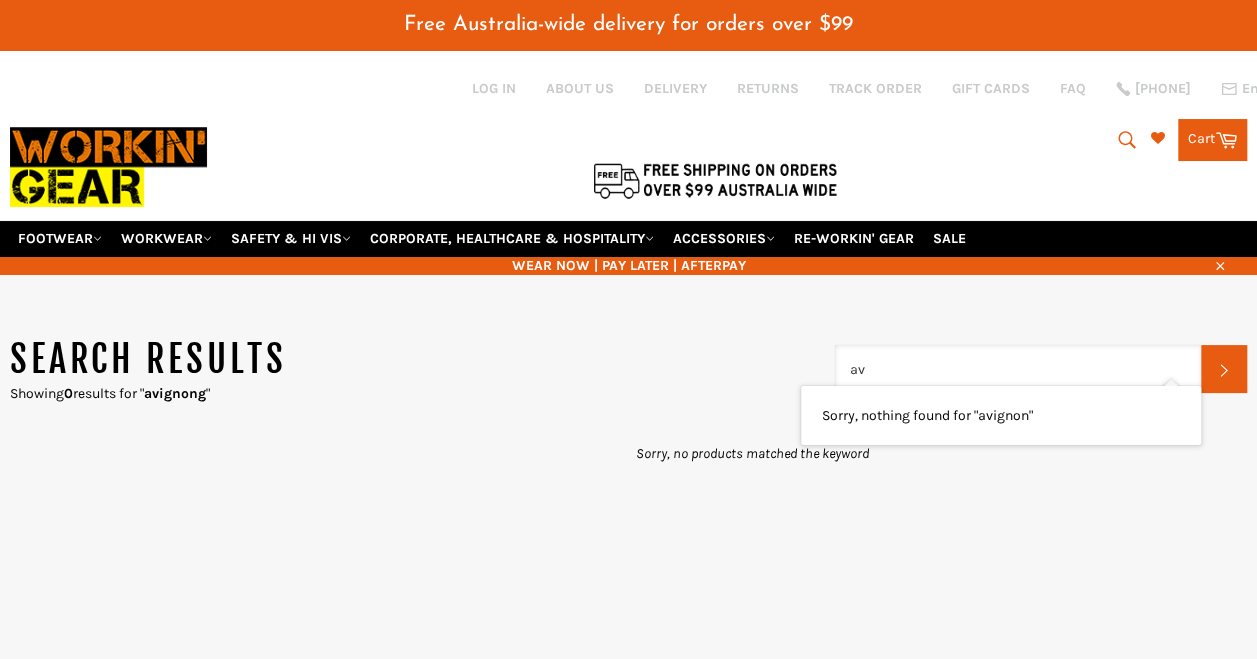 type on "a" 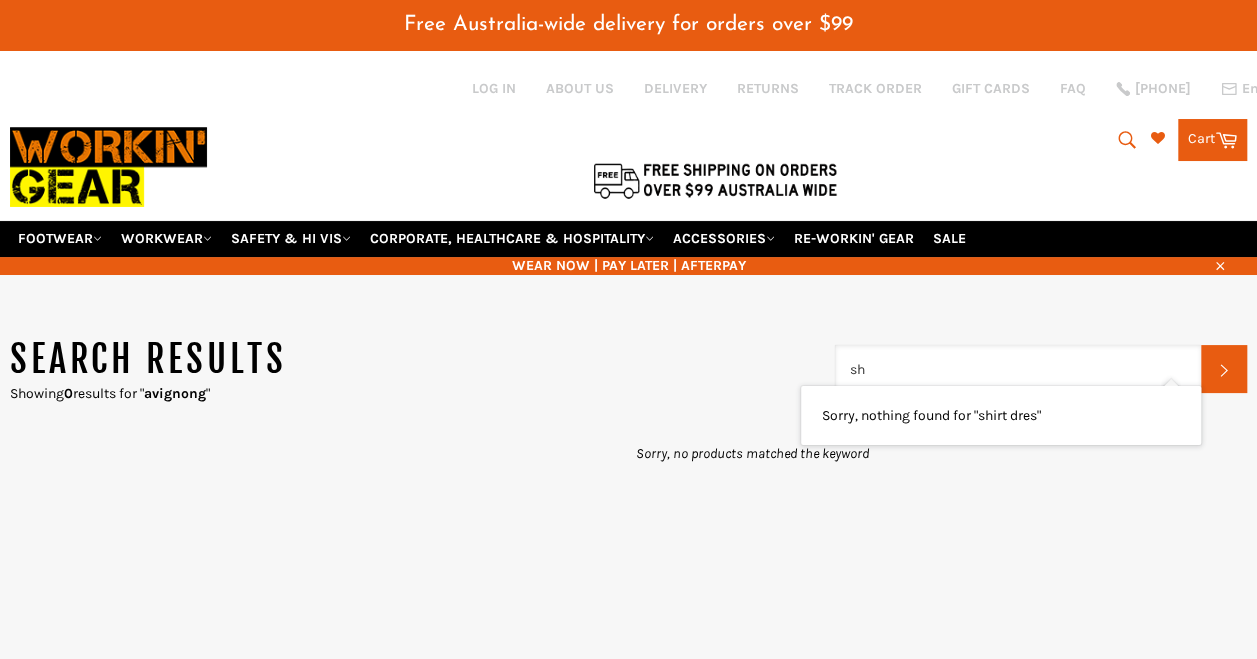 type on "s" 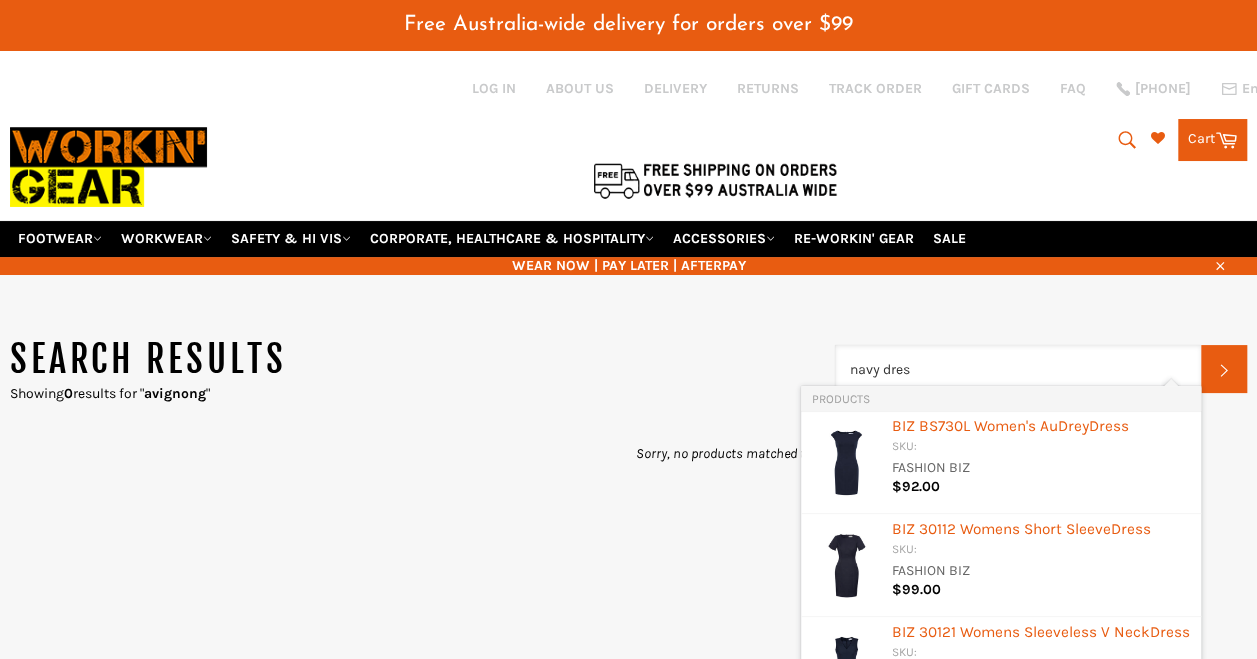 type on "navy dress" 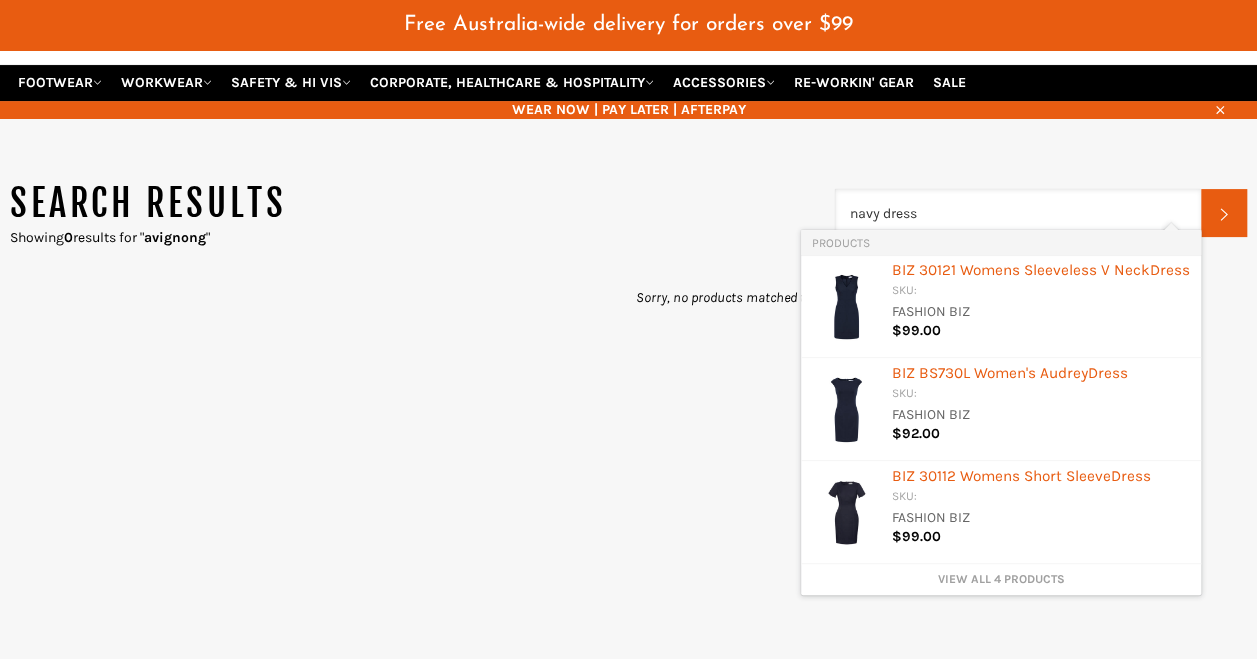 scroll, scrollTop: 200, scrollLeft: 0, axis: vertical 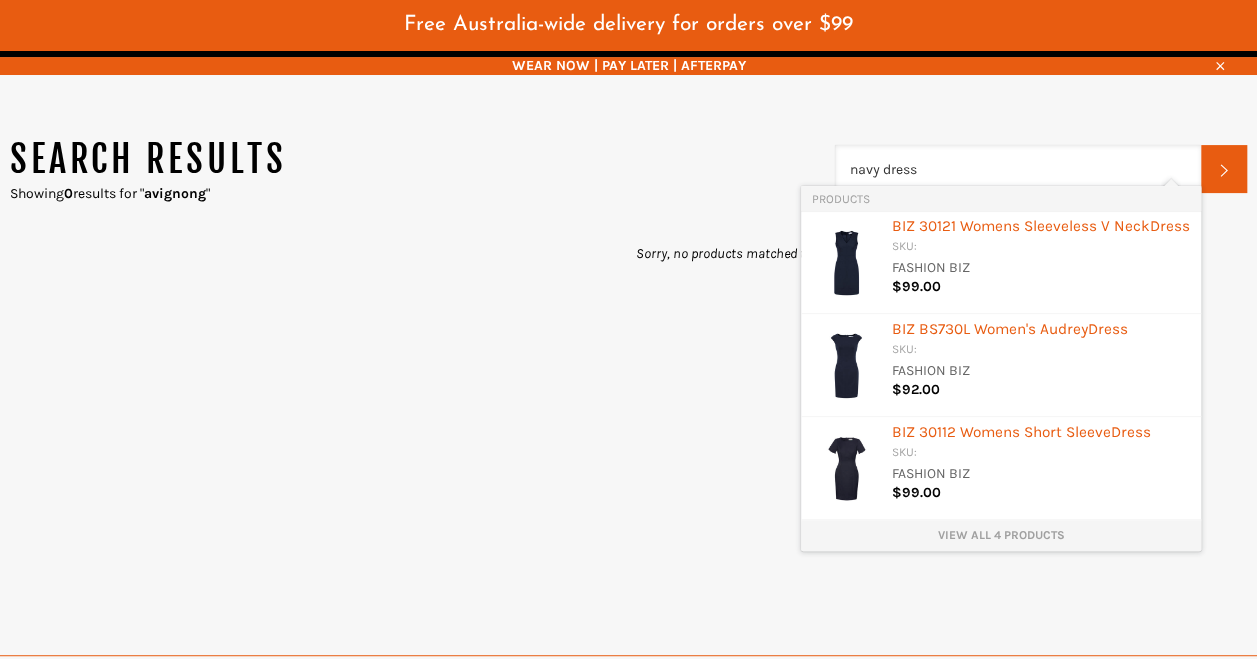 click on "View all 4 products" at bounding box center (1001, 535) 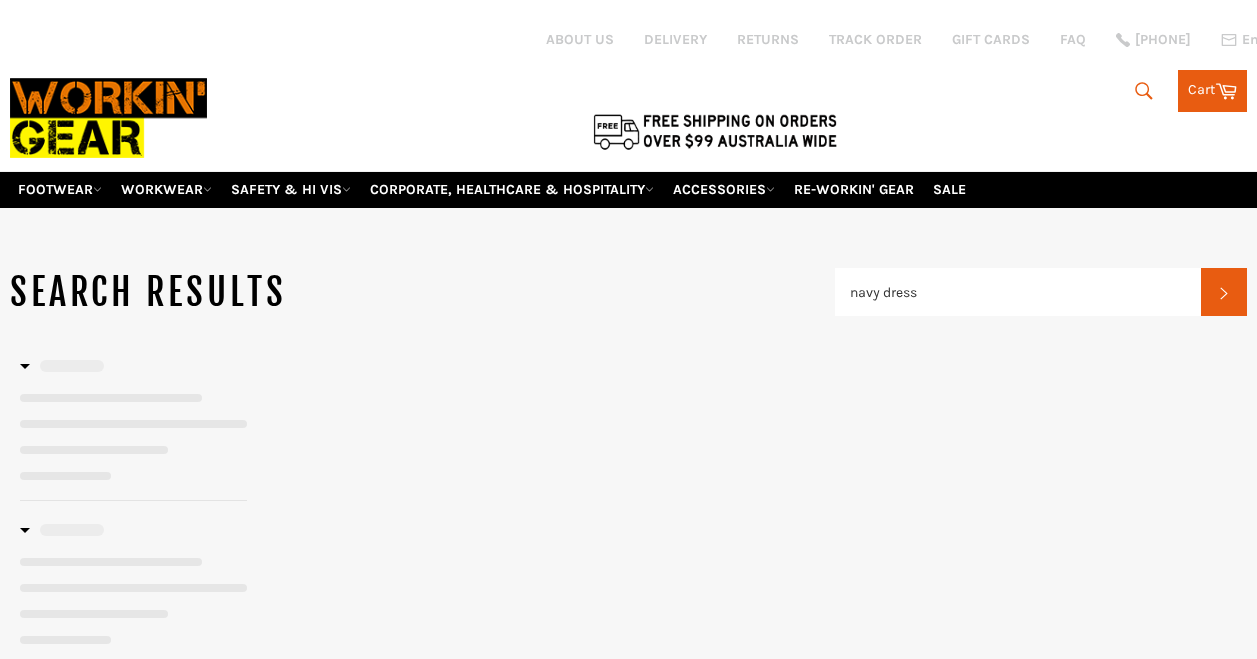 scroll, scrollTop: 0, scrollLeft: 0, axis: both 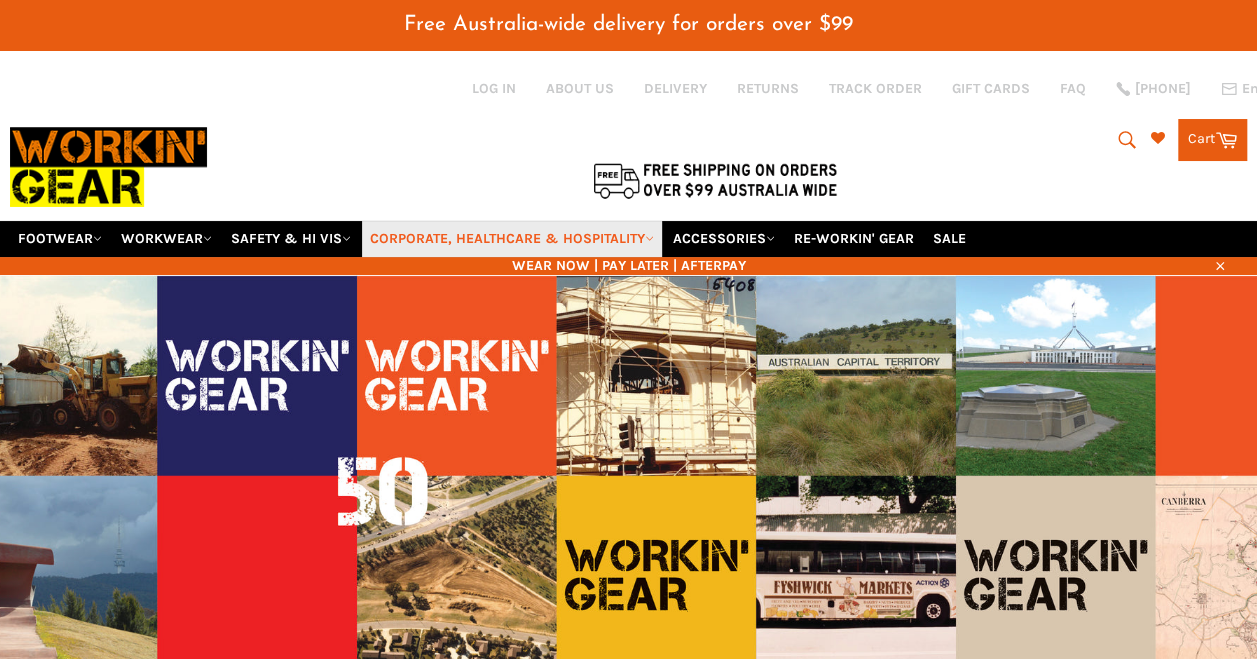 click on "CORPORATE, HEALTHCARE & HOSPITALITY" at bounding box center (512, 238) 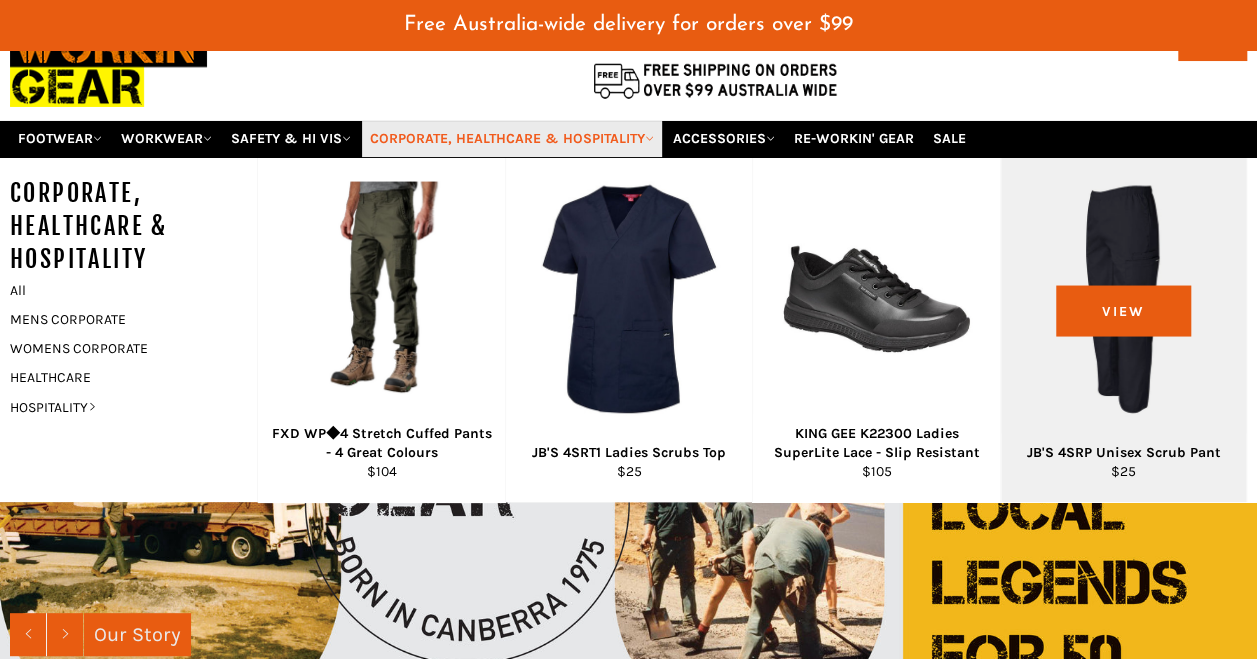 scroll, scrollTop: 0, scrollLeft: 0, axis: both 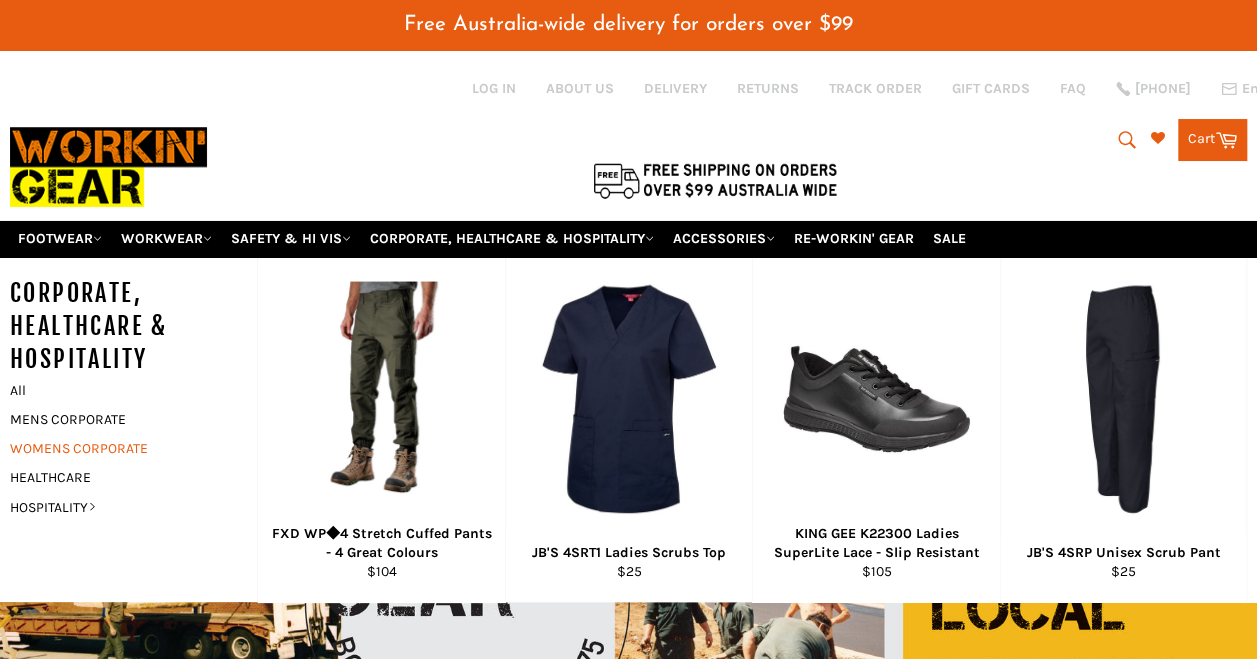 click on "WOMENS CORPORATE" at bounding box center (118, 448) 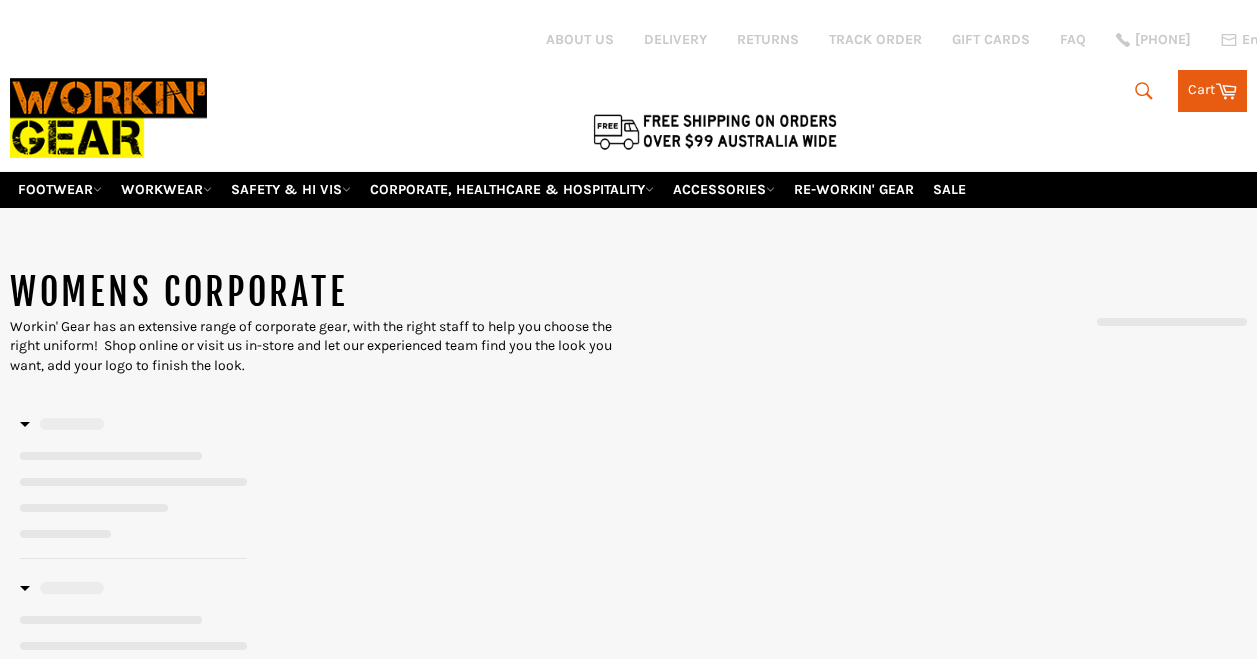 scroll, scrollTop: 0, scrollLeft: 0, axis: both 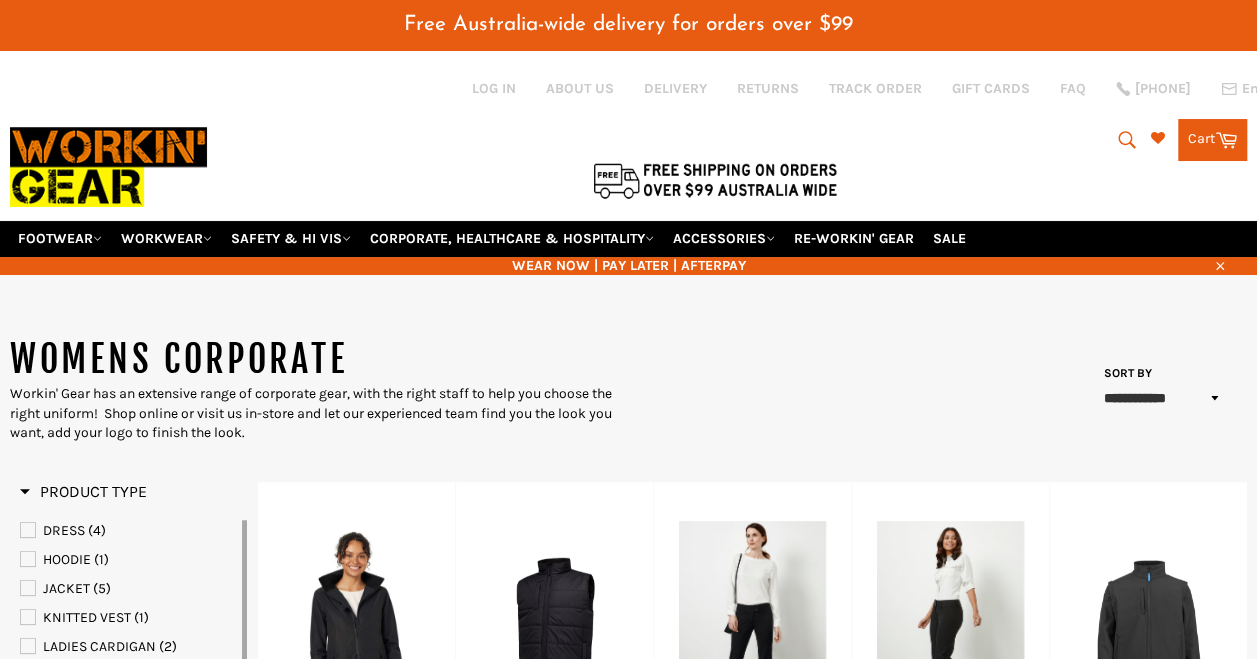 click 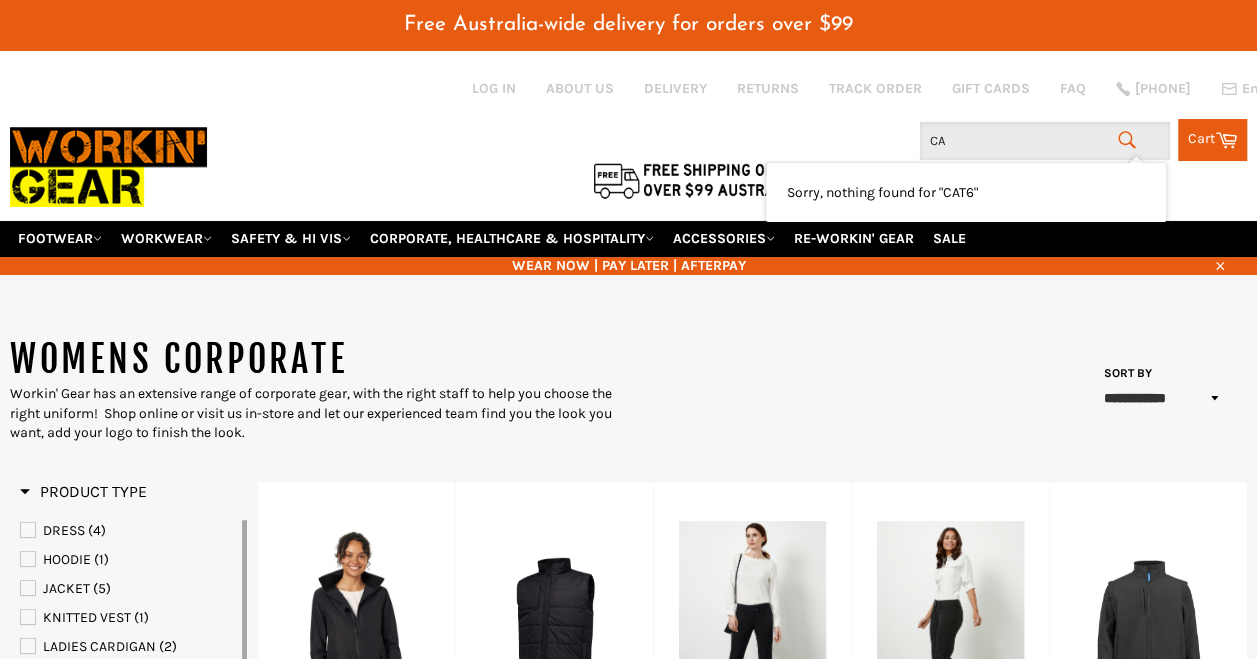 type on "C" 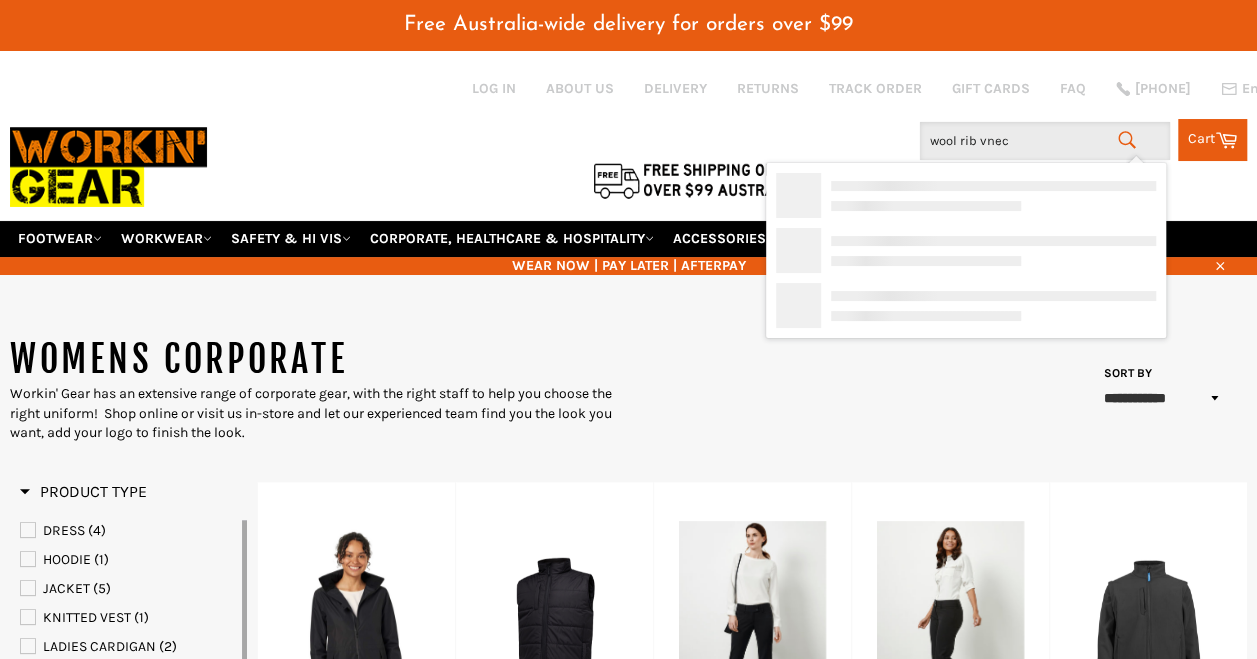type on "wool rib vneck" 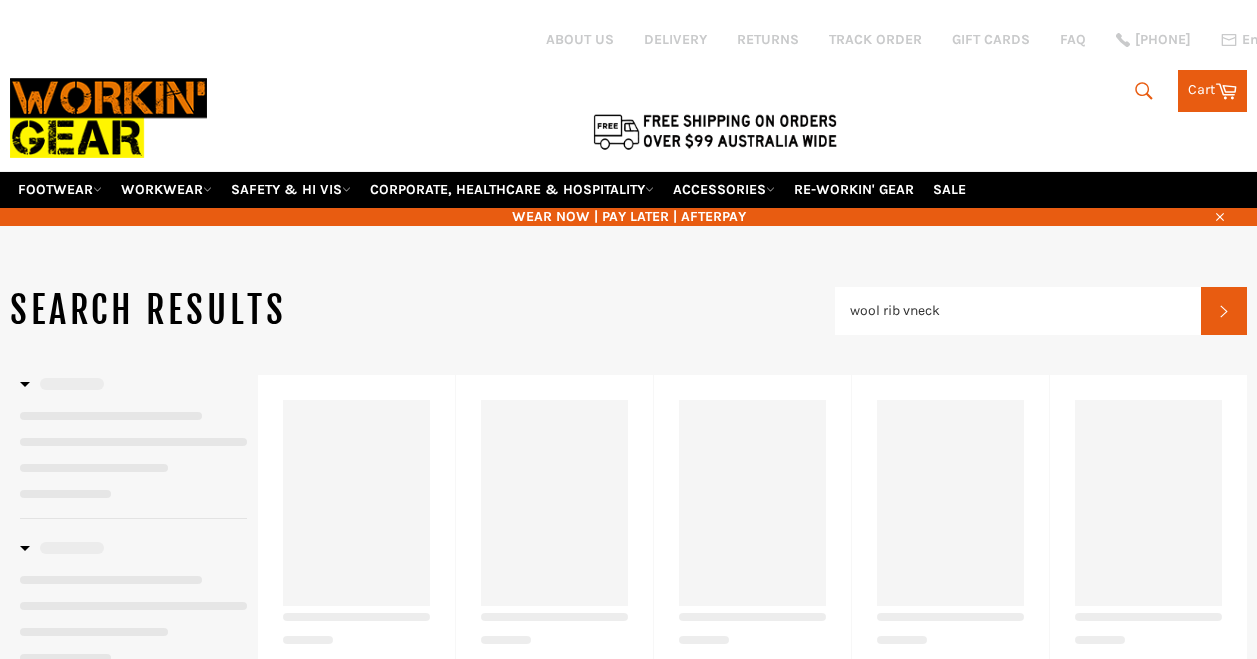 scroll, scrollTop: 0, scrollLeft: 0, axis: both 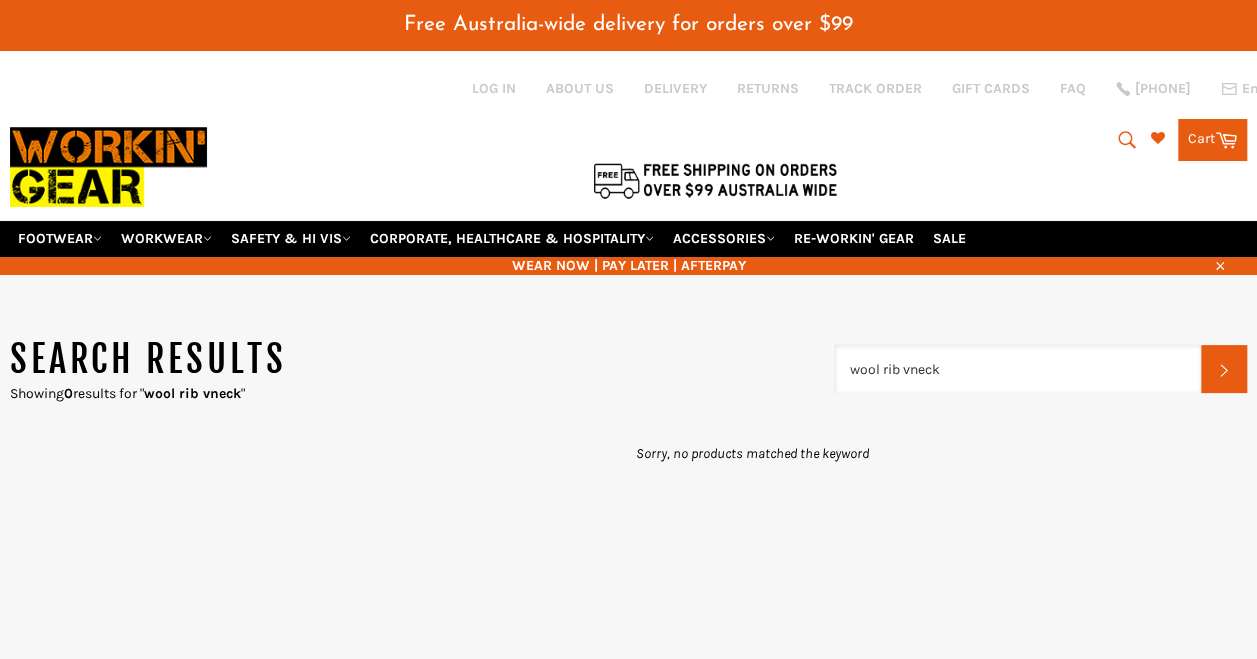 drag, startPoint x: 978, startPoint y: 348, endPoint x: 483, endPoint y: 350, distance: 495.00403 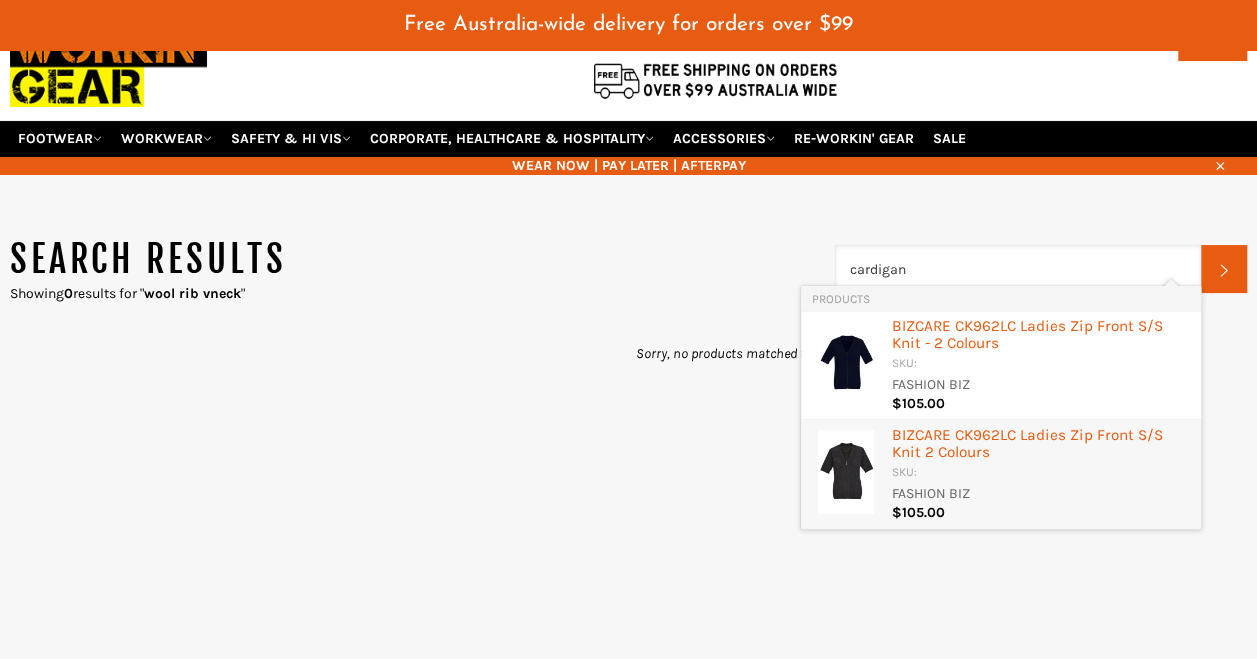 scroll, scrollTop: 0, scrollLeft: 0, axis: both 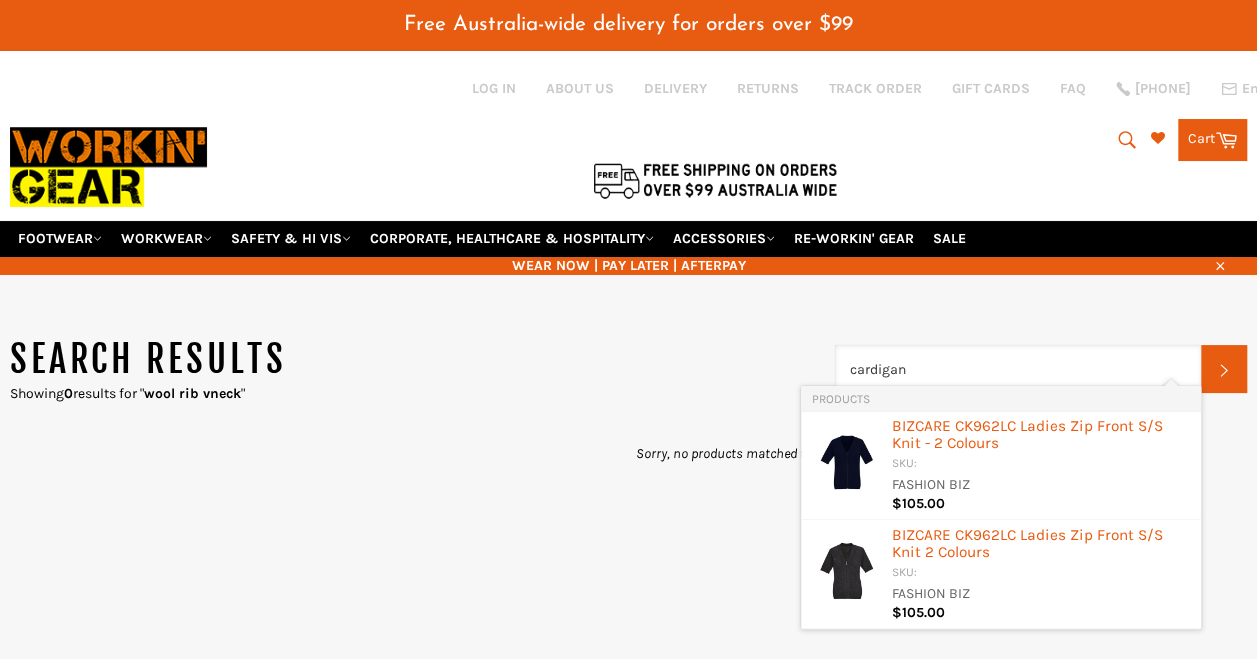 type on "cardigan" 